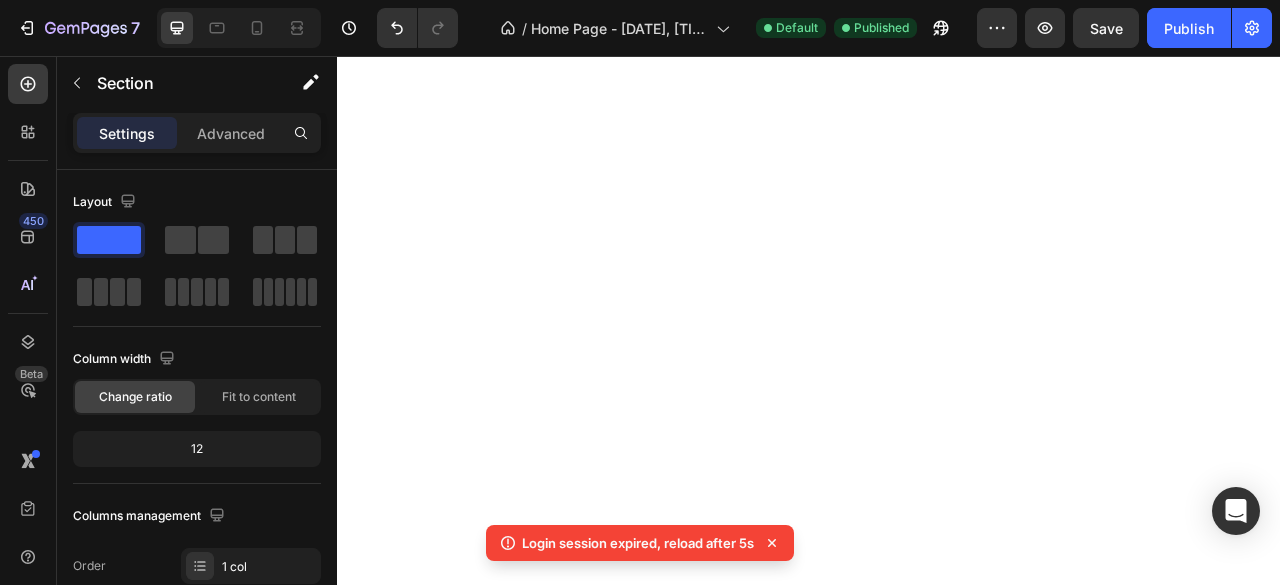 scroll, scrollTop: 0, scrollLeft: 0, axis: both 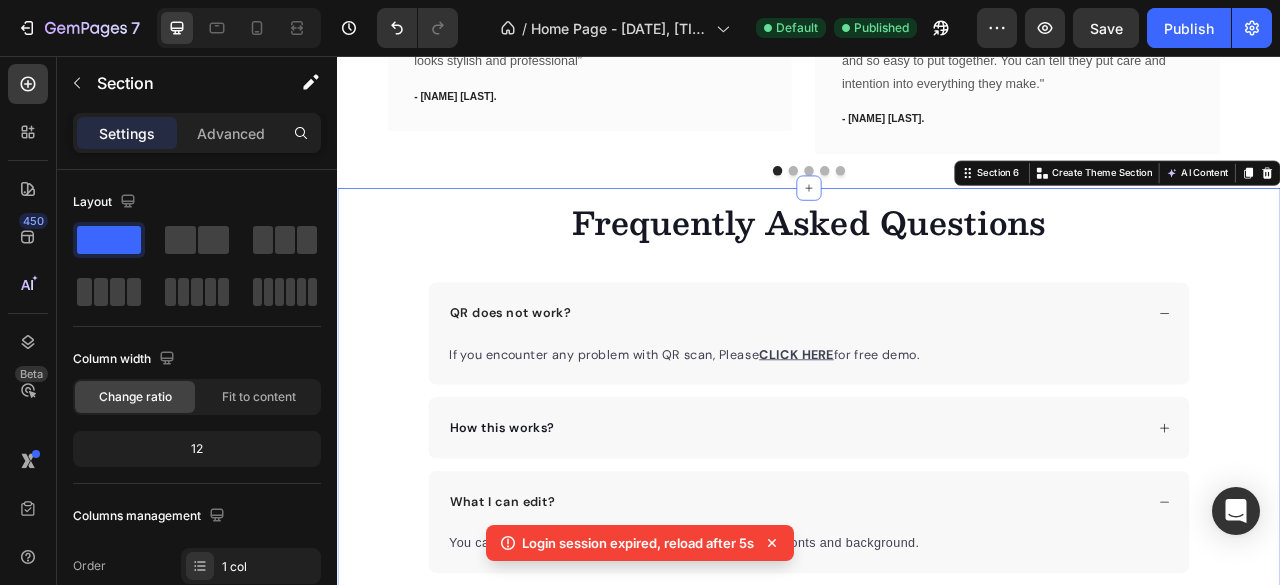 click on "Frequently Asked Questions Heading
QR does not work? If you encounter any problem with QR scan, Please  CLICK HERE  for free demo. Text block
How this works?
What I can edit? You can edit everything, including colors, icons, images, fonts and background. Text block
Do you offer Done-for-you (DFY) services?
Do you offer refund?
Will any item be shipped?
Can I resell it?
Any further questions? Accordion Row" at bounding box center [937, 712] 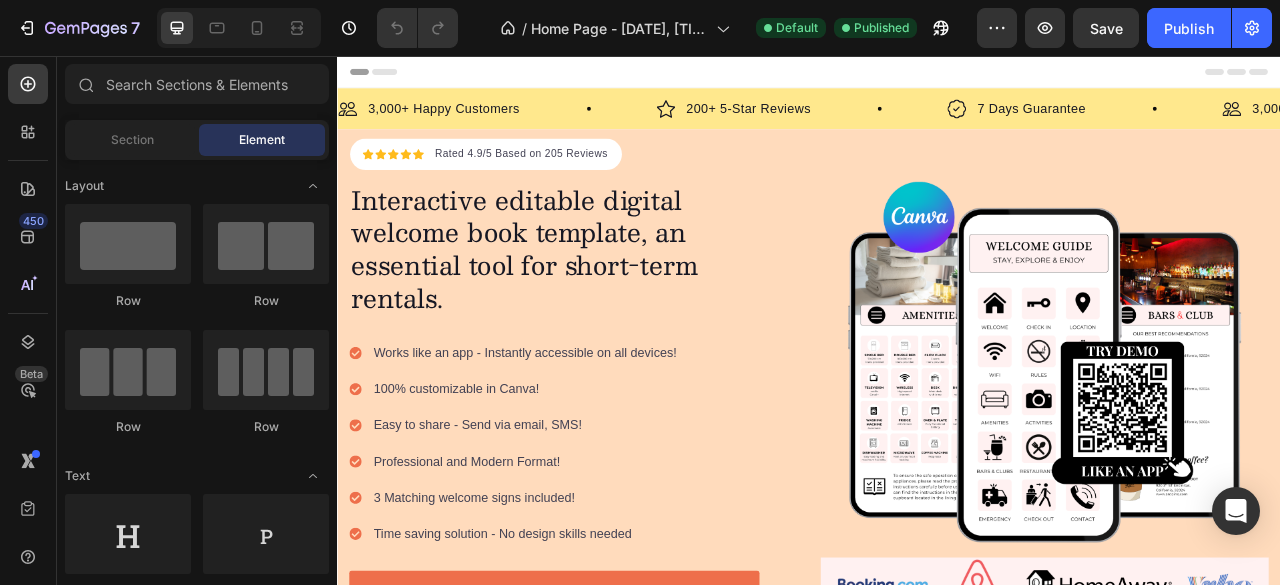 scroll, scrollTop: 0, scrollLeft: 0, axis: both 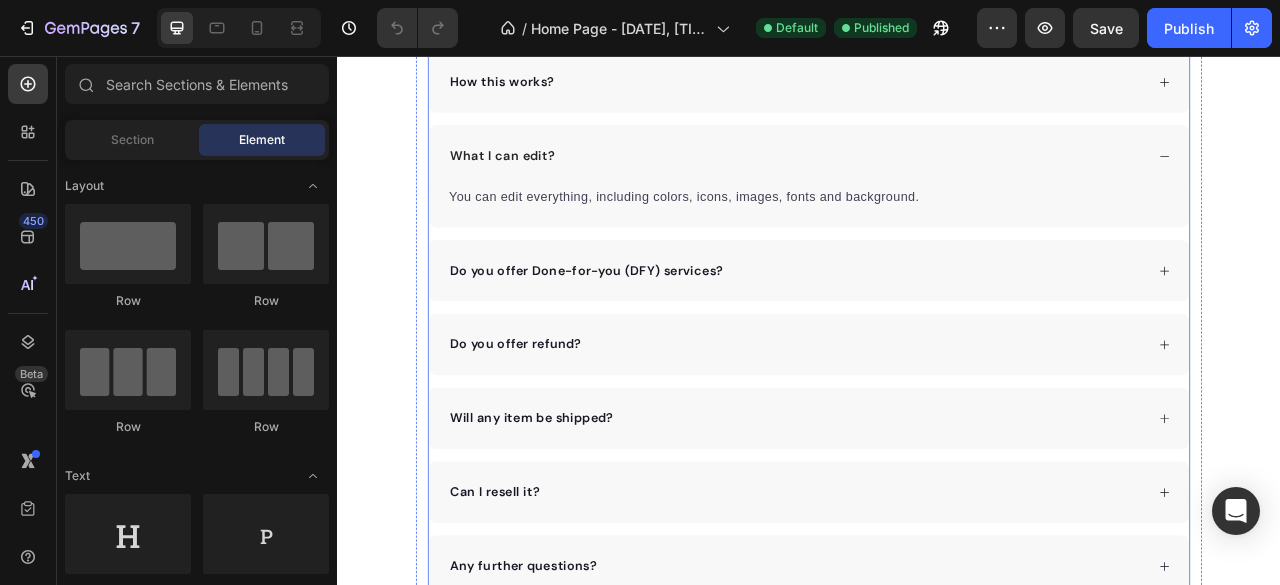 click on "Do you offer Done-for-you (DFY) services?" at bounding box center (654, 329) 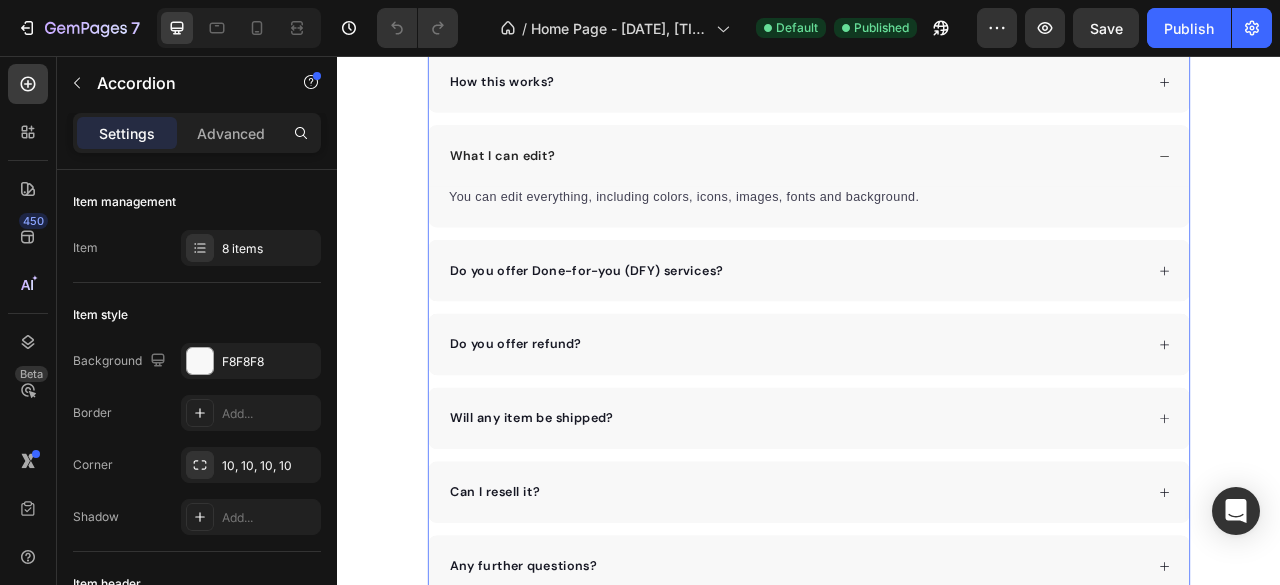 click on "Do you offer Done-for-you (DFY) services?" at bounding box center [921, 329] 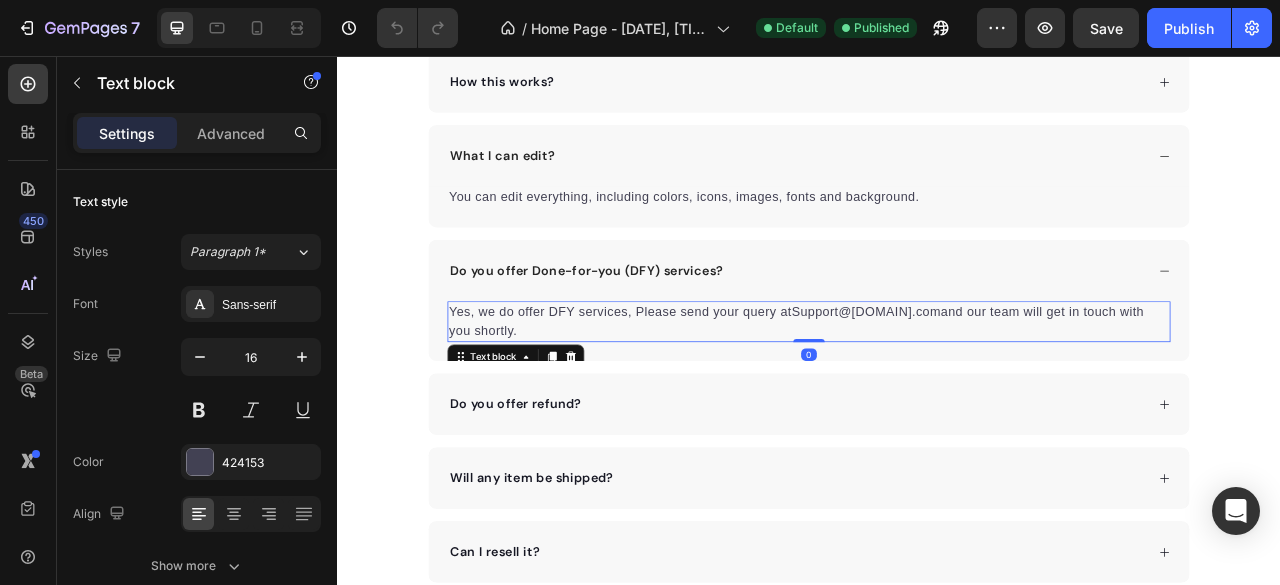 click on "Yes, we do offer DFY services, Please send your query at  Support@buyskys.com  and our team will get in touch with you shortly." at bounding box center [937, 394] 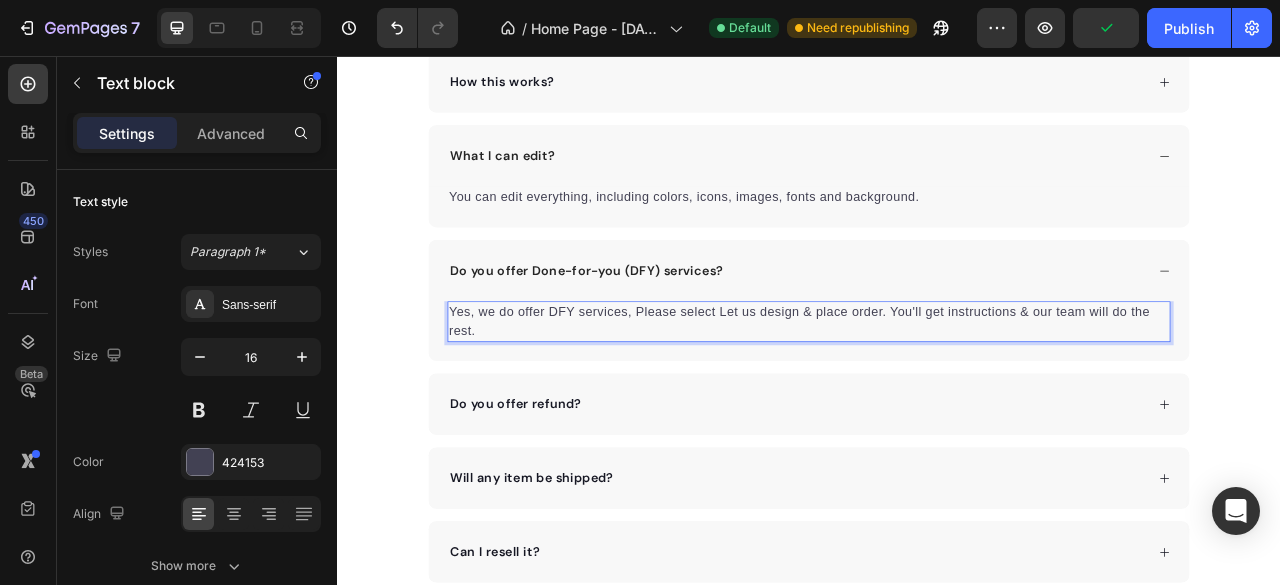 click on "Yes, we do offer DFY services, Please select Let us design & place order. You'll get instructions & our team will do the rest." at bounding box center [937, 394] 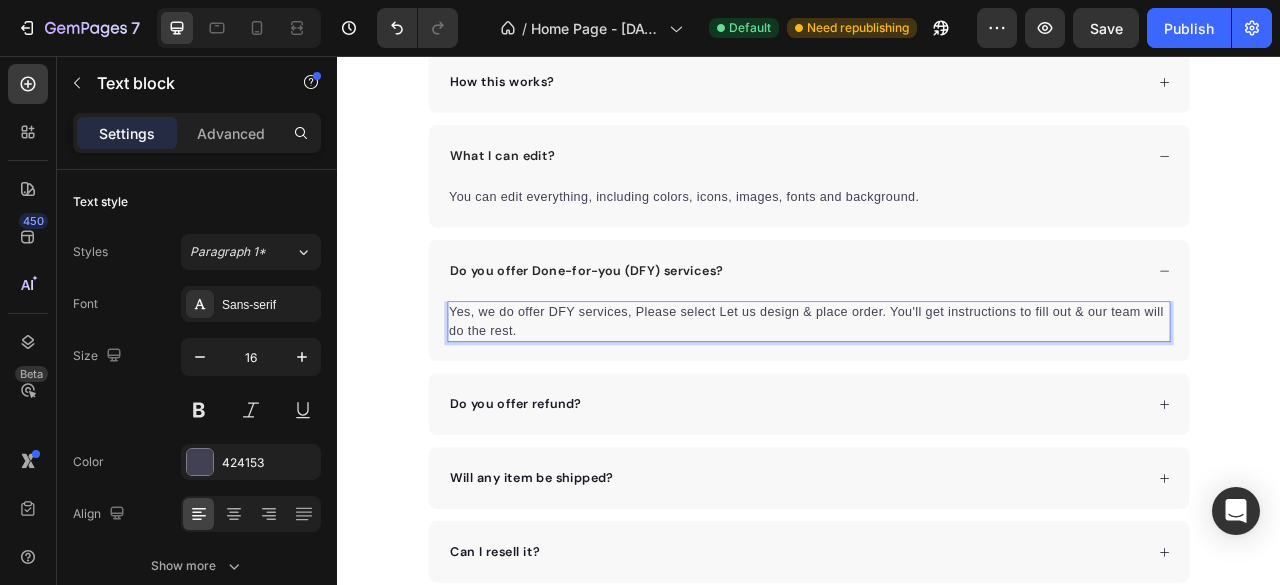 click on "Yes, we do offer DFY services, Please select Let us design & place order. You'll get instructions to fill out & our team will do the rest." at bounding box center (937, 394) 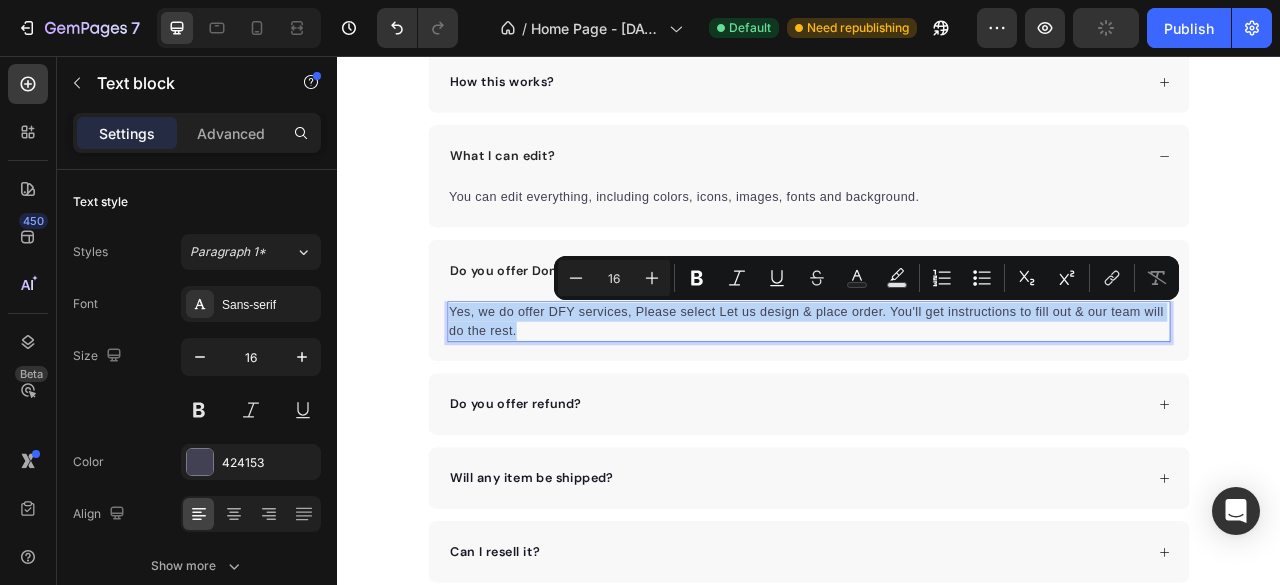 copy on "Yes, we do offer DFY services, Please select Let us design & place order. You'll get instructions to fill out & our team will do the rest." 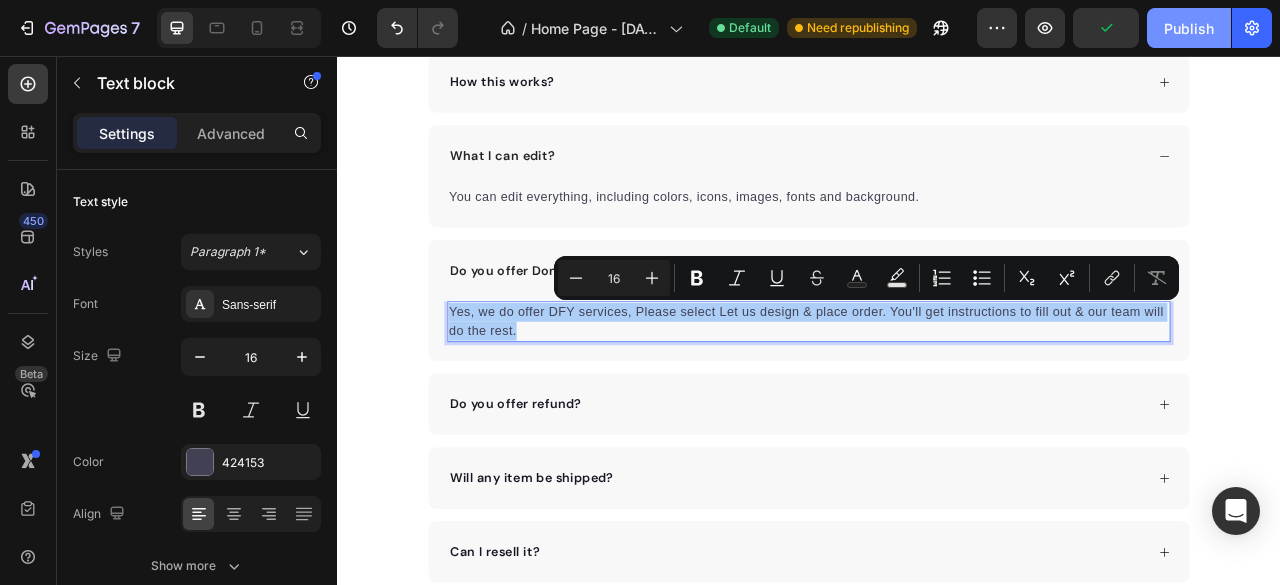 click on "Publish" at bounding box center (1189, 28) 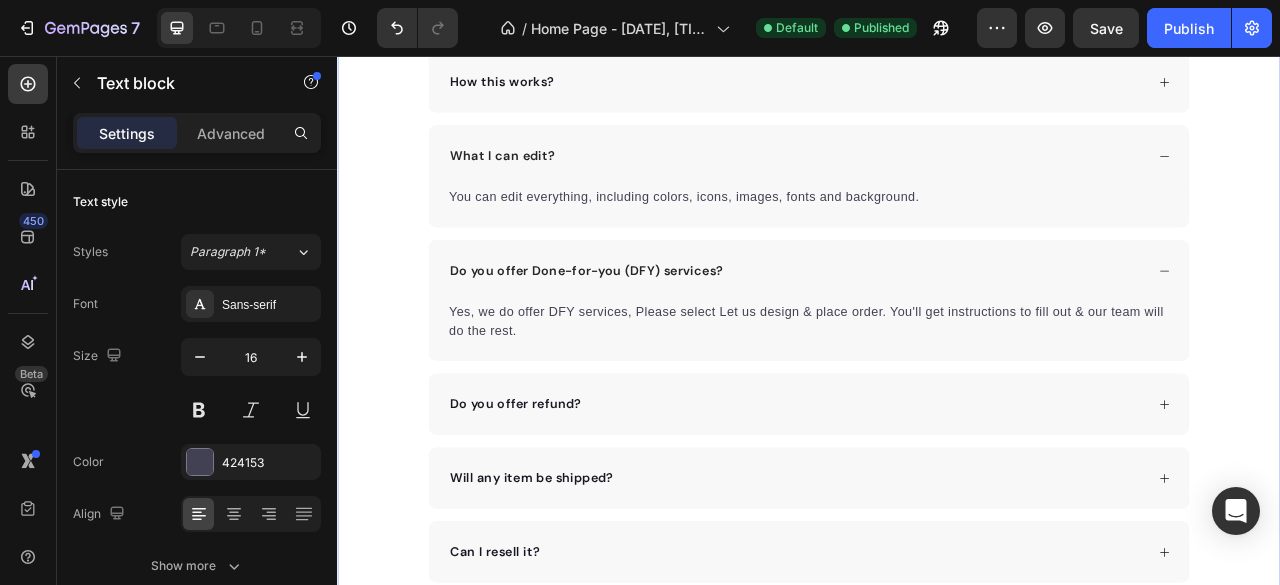 click on "Frequently Asked Questions Heading
QR does not work?
How this works?
What I can edit? You can edit everything, including colors, icons, images, fonts and background. Text block
Do you offer Done-for-you (DFY) services? Yes, we do offer DFY services, Please select Let us design & place order. You'll get instructions to fill out & our team will do the rest. Text block
Do you offer refund?
Will any item be shipped?
Can I resell it?
Any further questions? Accordion Row" at bounding box center [937, 336] 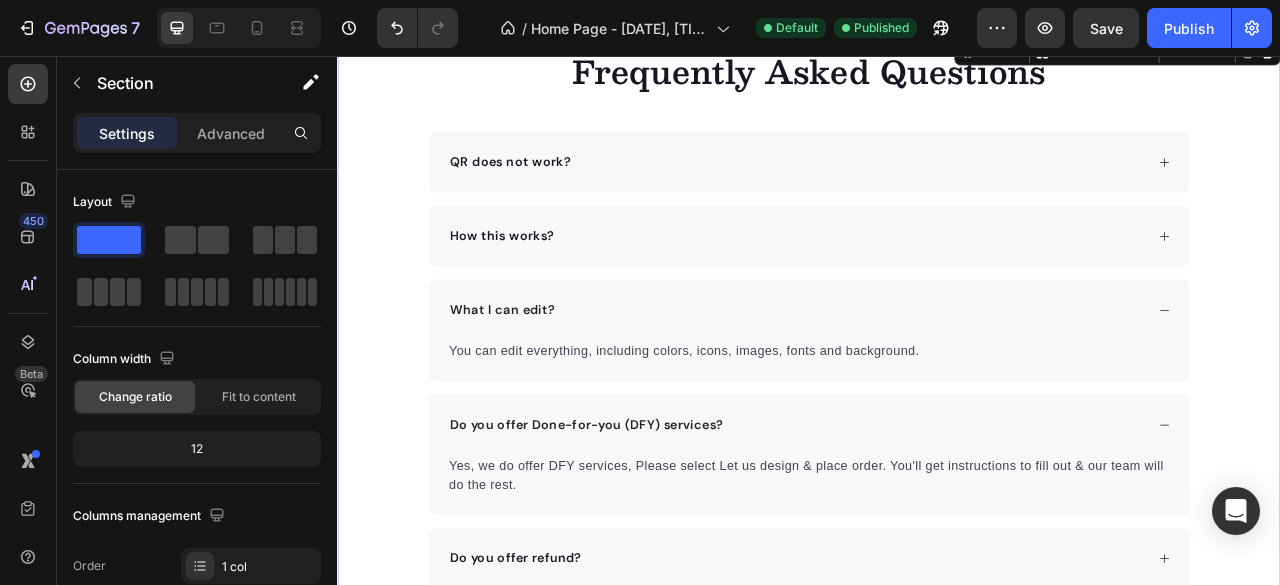 scroll, scrollTop: 4014, scrollLeft: 0, axis: vertical 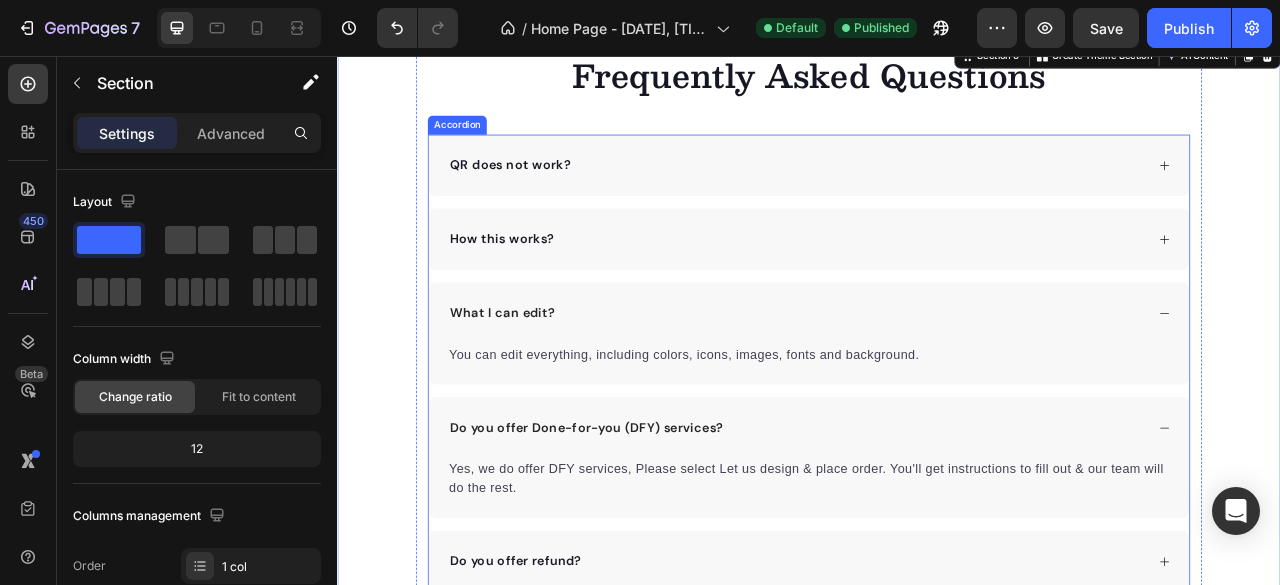 click on "QR does not work?" at bounding box center (921, 195) 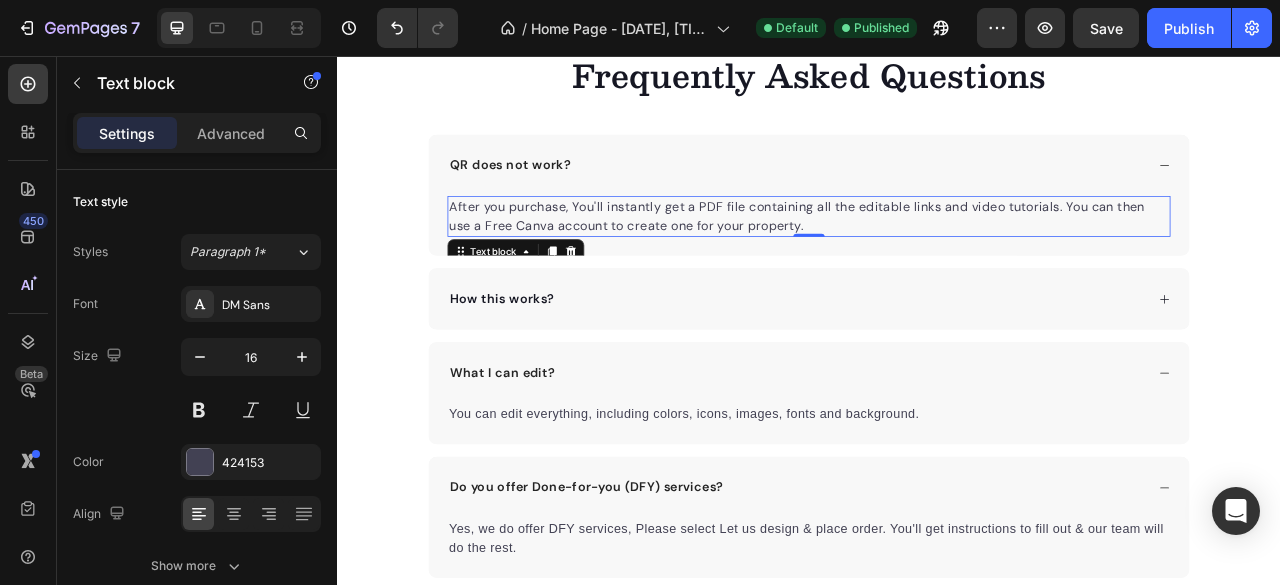 click on "After you purchase, You'll instantly get a PDF file containing all the editable links and video tutorials. You can then use a Free Canva account to create one for your property." at bounding box center [937, 260] 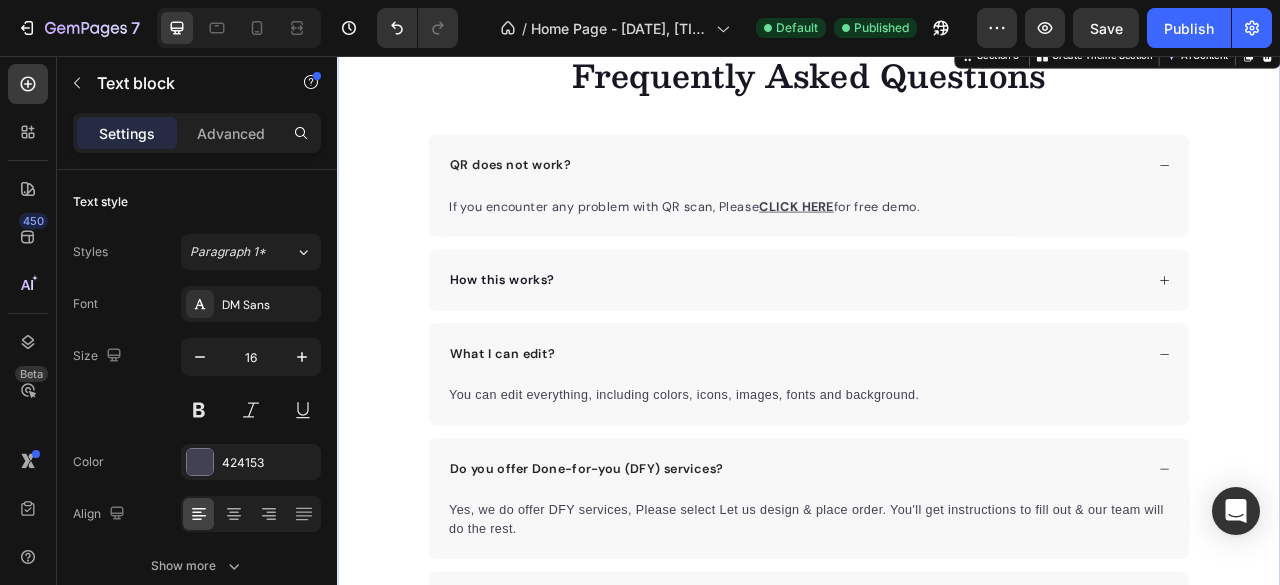 click on "Frequently Asked Questions Heading
QR does not work? If you encounter any problem with QR scan, Please  CLICK HERE  for free demo. Text block
How this works?
What I can edit? You can edit everything, including colors, icons, images, fonts and background. Text block
Do you offer Done-for-you (DFY) services? Yes, we do offer DFY services, Please select Let us design & place order. You'll get instructions to fill out & our team will do the rest. Text block
Do you offer refund?
Will any item be shipped?
Can I resell it?
Any further questions? Accordion Row" at bounding box center (937, 562) 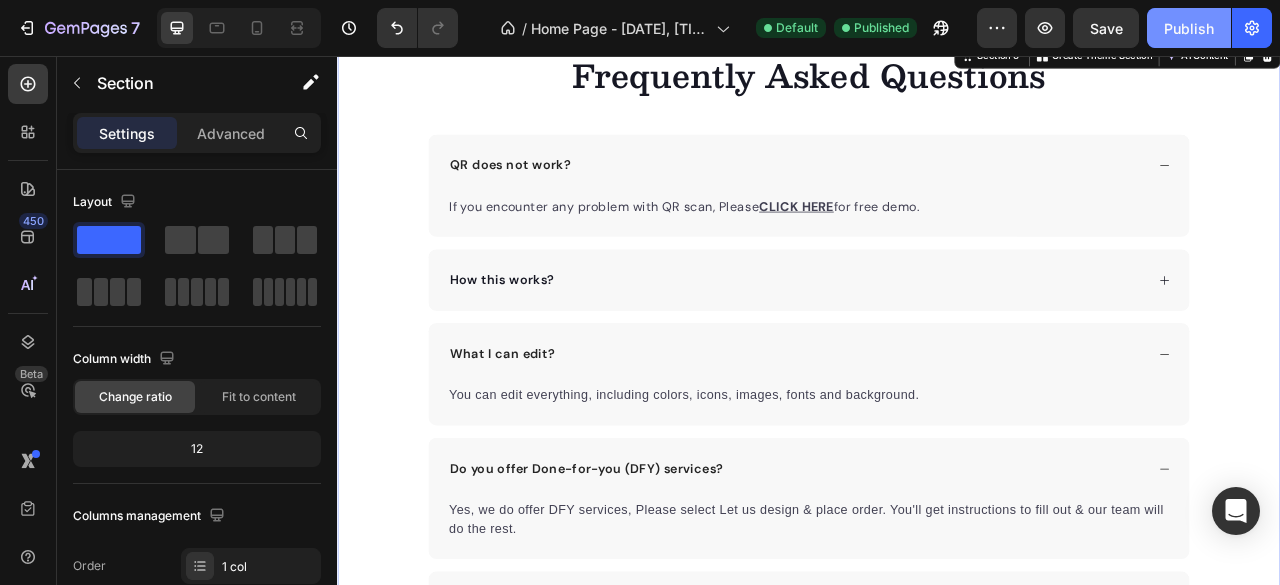 click on "Publish" at bounding box center [1189, 28] 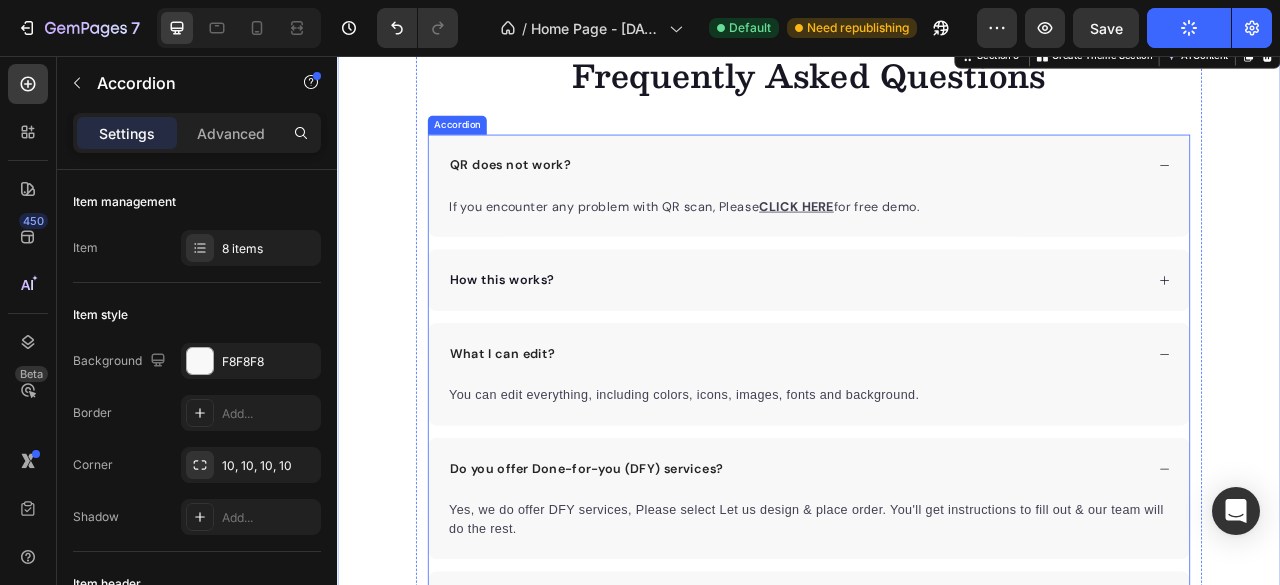 click on "How this works?" at bounding box center [937, 341] 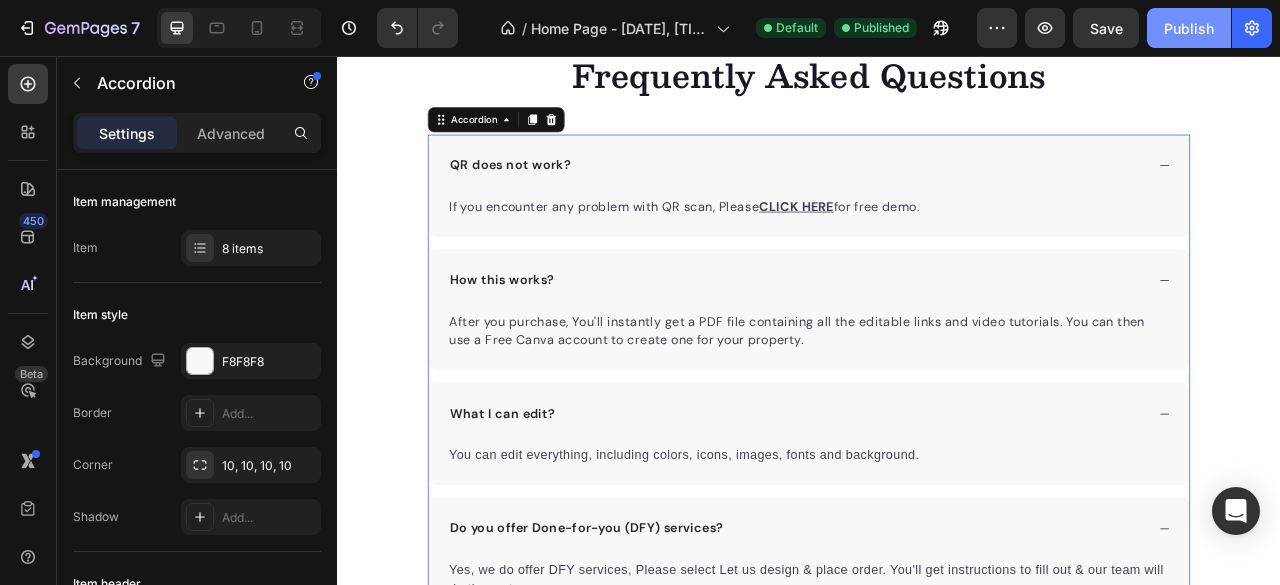 click on "Publish" at bounding box center (1189, 28) 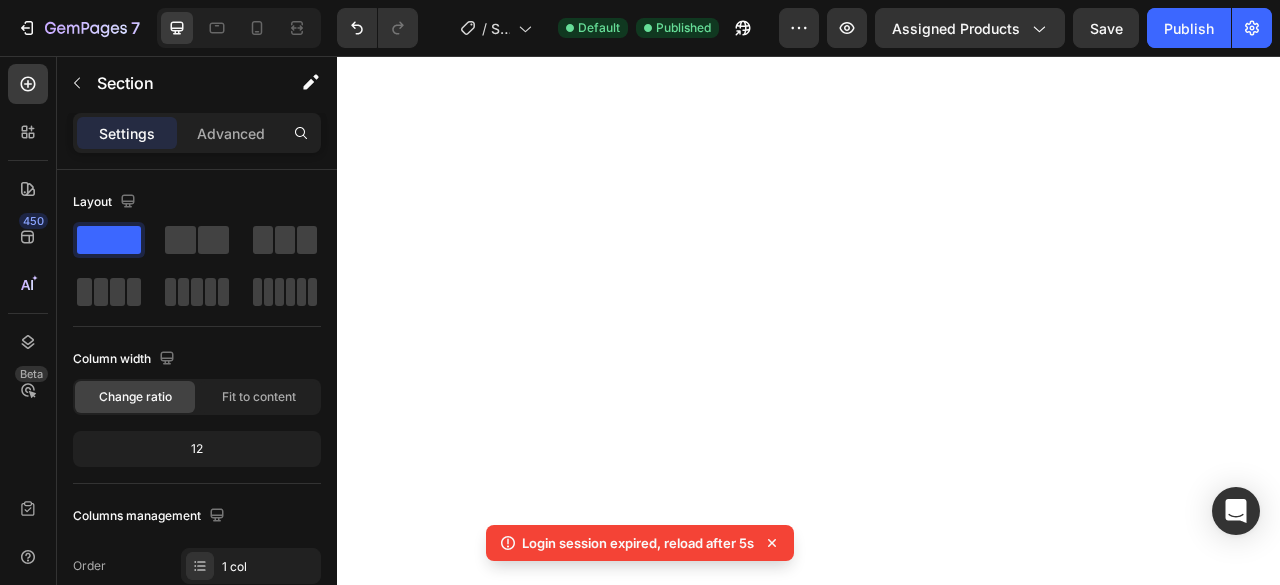 scroll, scrollTop: 0, scrollLeft: 0, axis: both 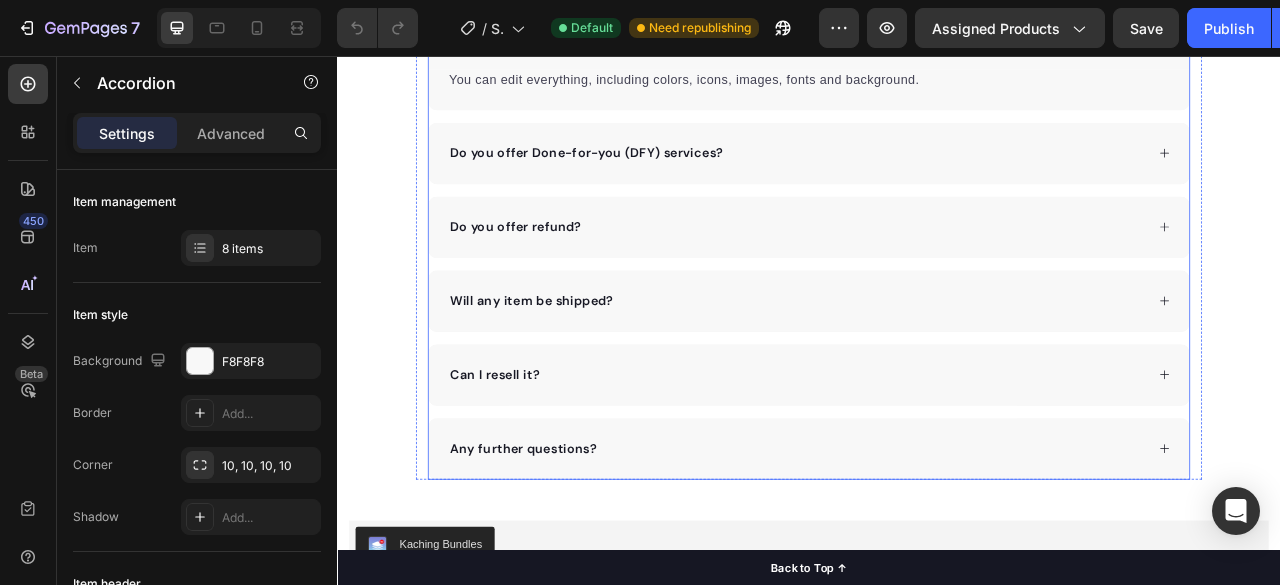 click on "Do you offer Done-for-you (DFY) services?" at bounding box center [921, 180] 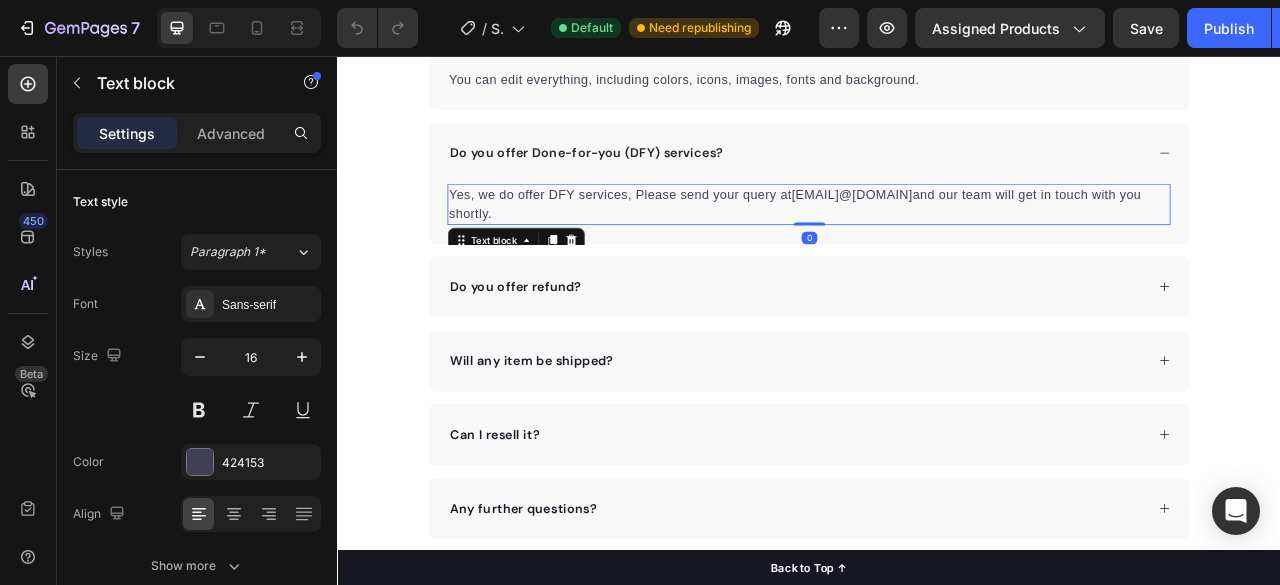 click on "Yes, we do offer DFY services, Please send your query at  Support@buyskys.com  and our team will get in touch with you shortly." at bounding box center [937, 245] 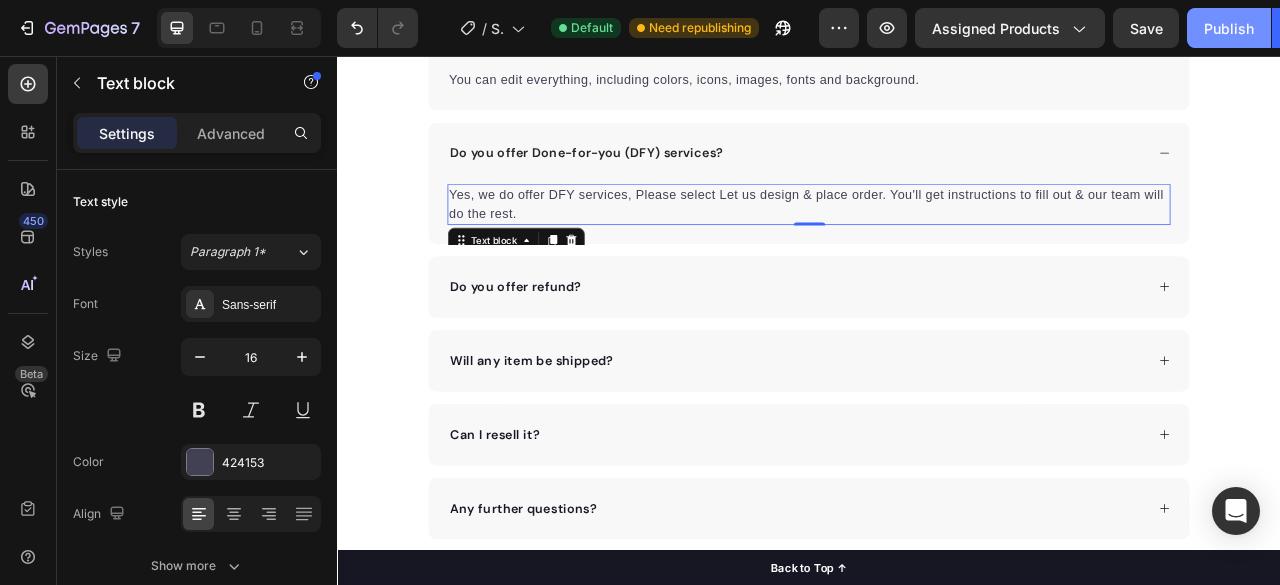 click on "Publish" at bounding box center (1229, 28) 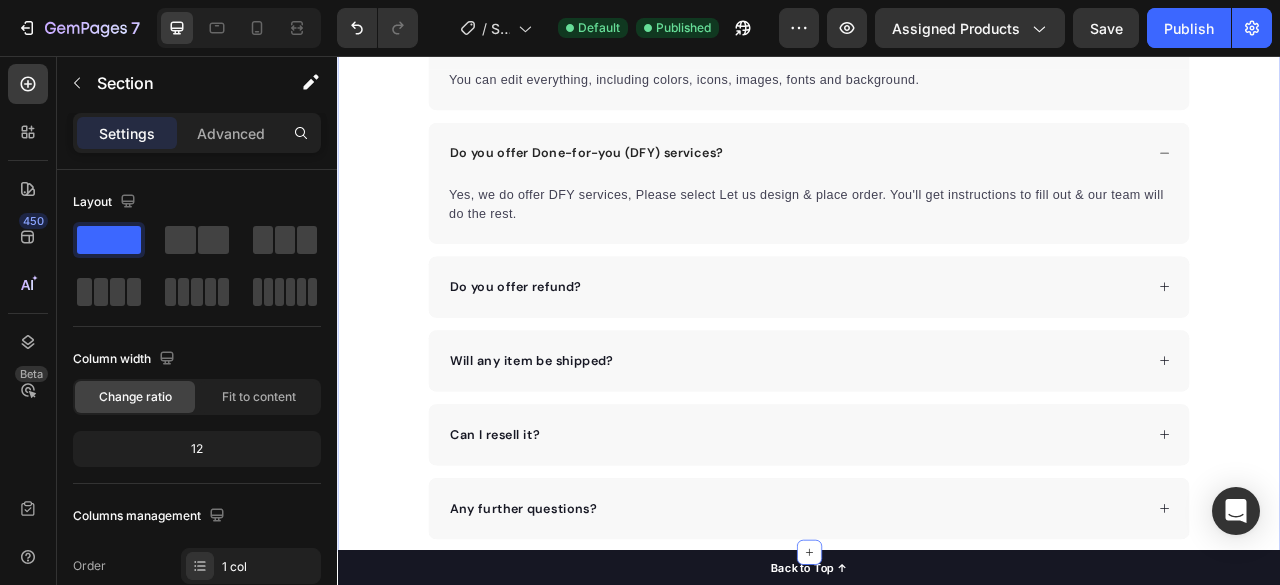 click on "Frequently Asked Questions Heading
QR does not work?
How this works?
What I can edit? You can edit everything, including colors, icons, images, fonts and background. Text block
Do you offer Done-for-you (DFY) services? Yes, we do offer DFY services, Please select Let us design & place order. You'll get instructions to fill out & our team will do the rest. Text block
Do you offer refund?
Will any item be shipped?
Can I resell it?
Any further questions? Accordion Row" at bounding box center (937, 203) 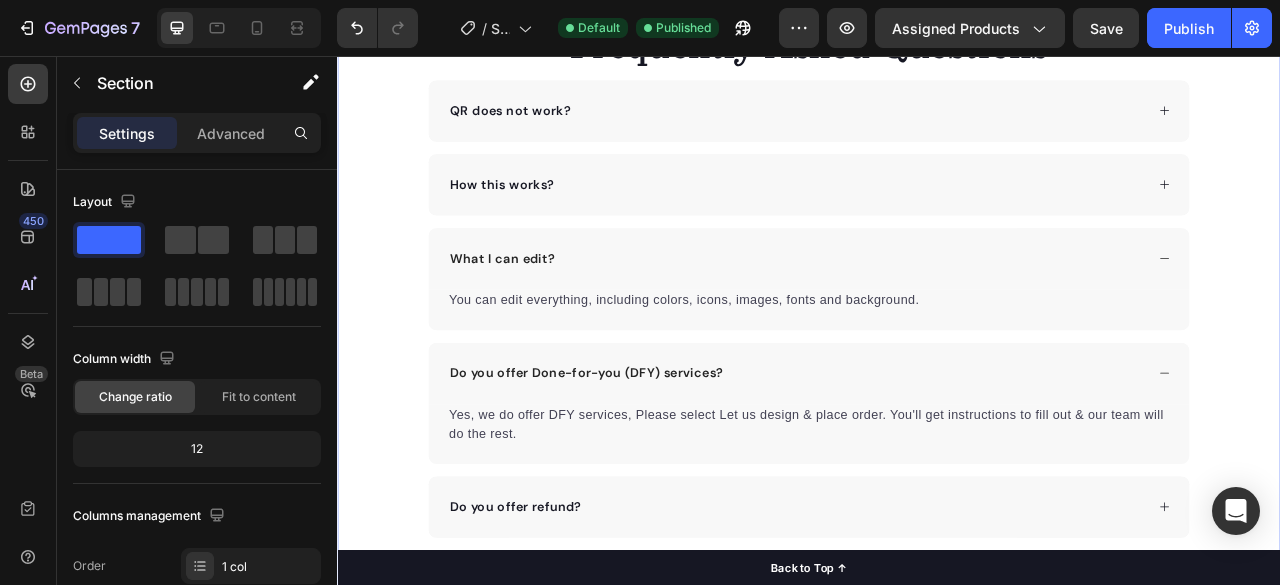 scroll, scrollTop: 3810, scrollLeft: 0, axis: vertical 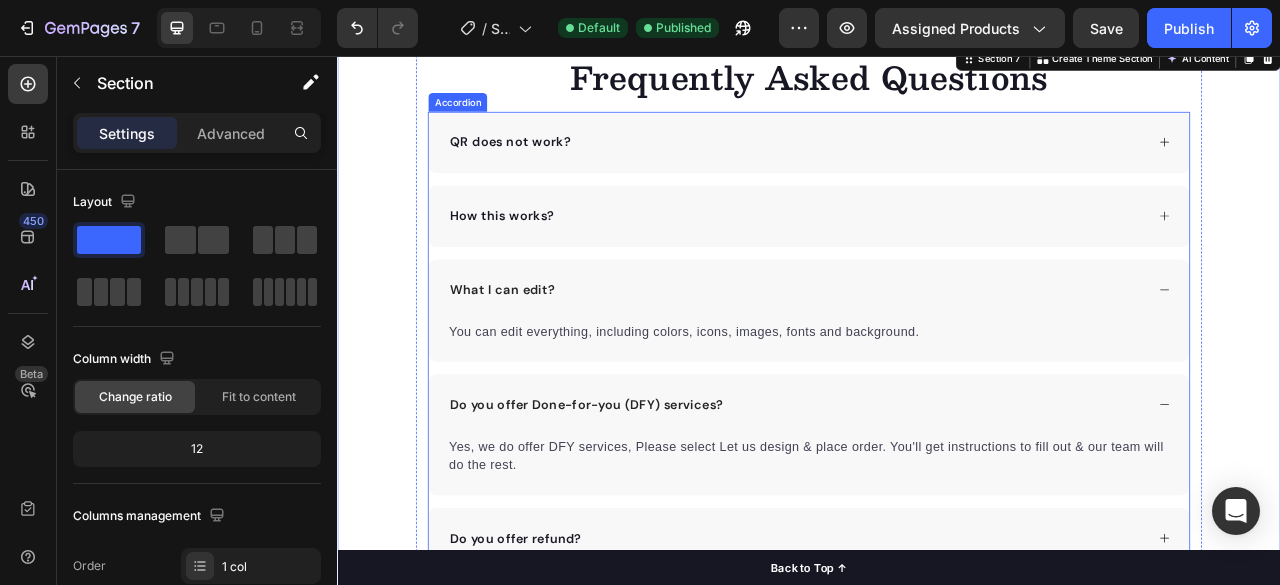 click on "QR does not work?" at bounding box center [921, 166] 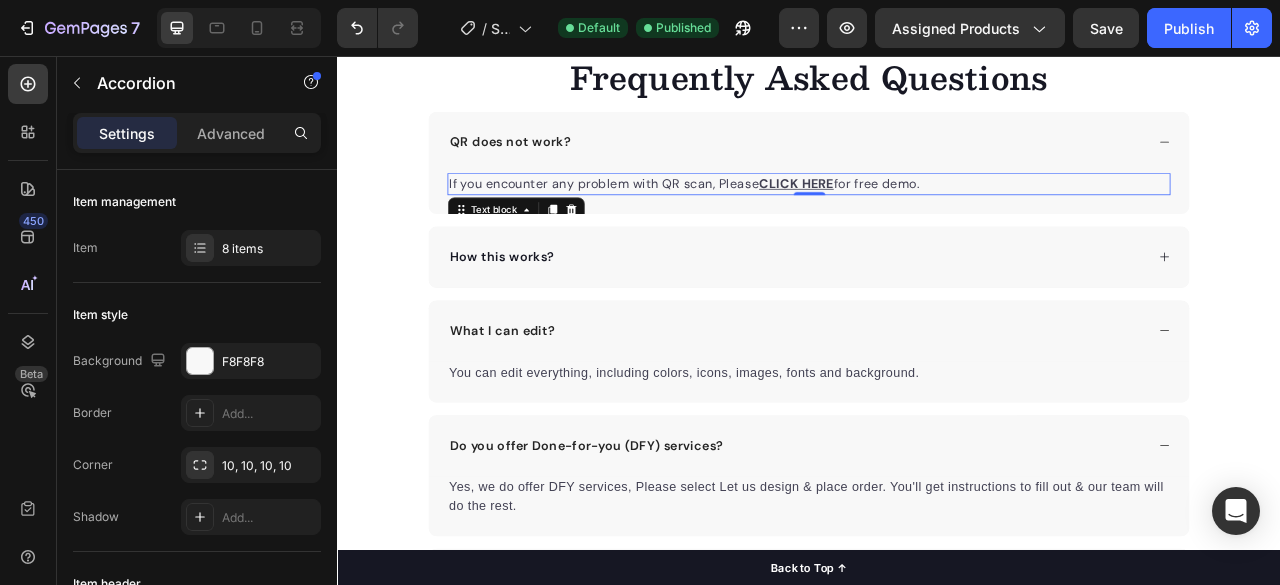 click on "If you encounter any problem with QR scan, Please  CLICK HERE  for free demo." at bounding box center [937, 219] 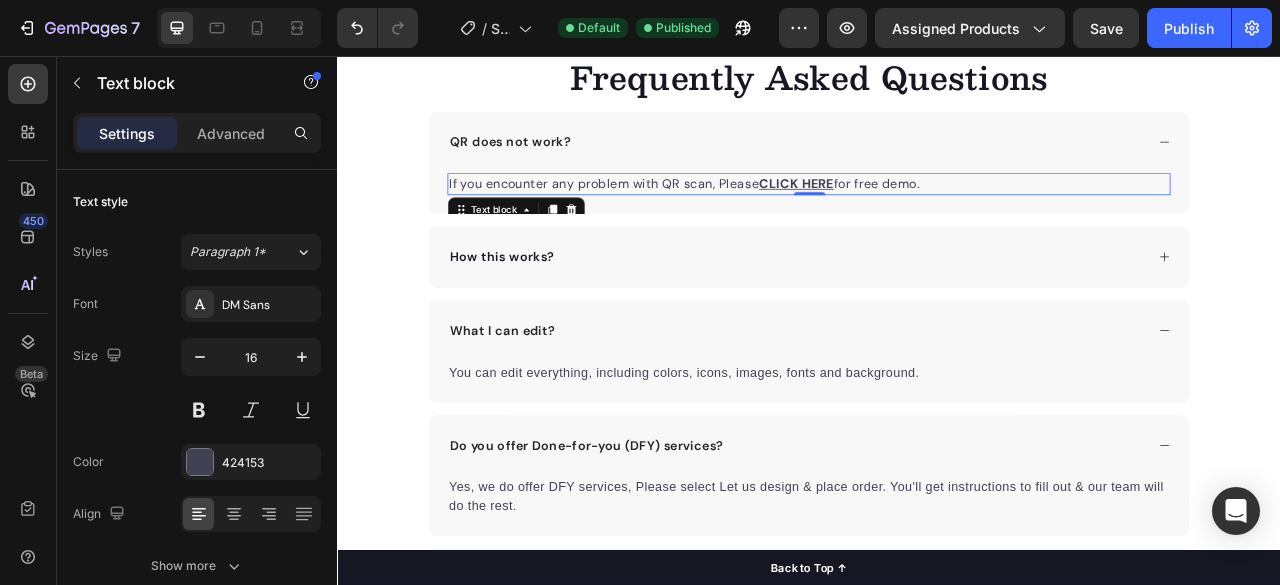 click on "If you encounter any problem with QR scan, Please  CLICK HERE  for free demo." at bounding box center (937, 219) 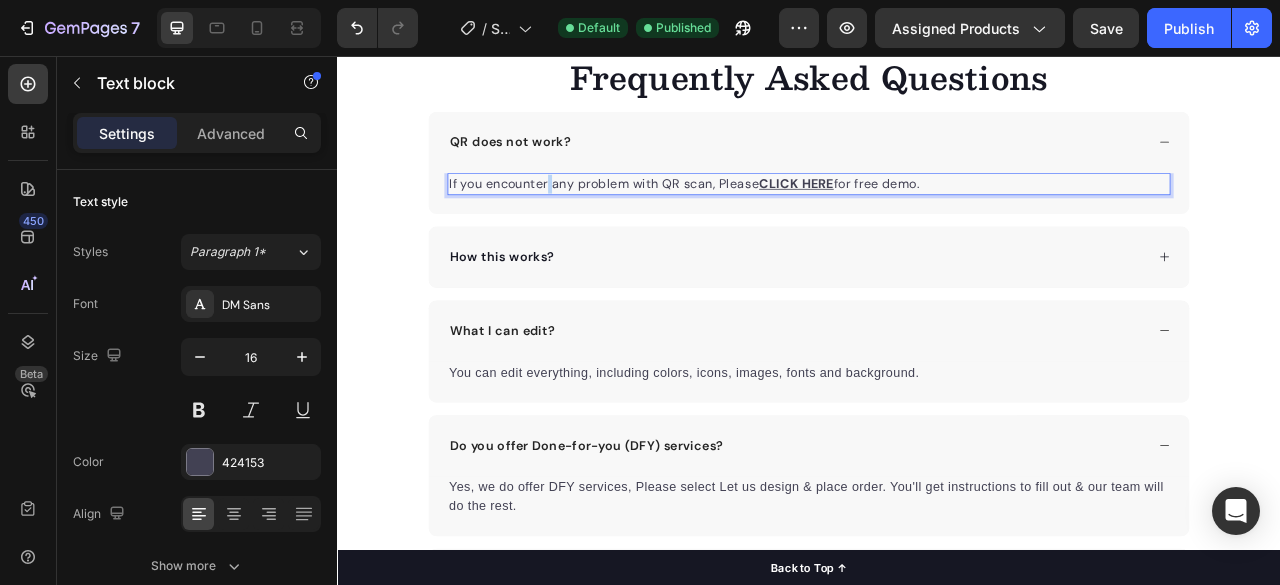 click on "If you encounter any problem with QR scan, Please  CLICK HERE  for free demo." at bounding box center (937, 219) 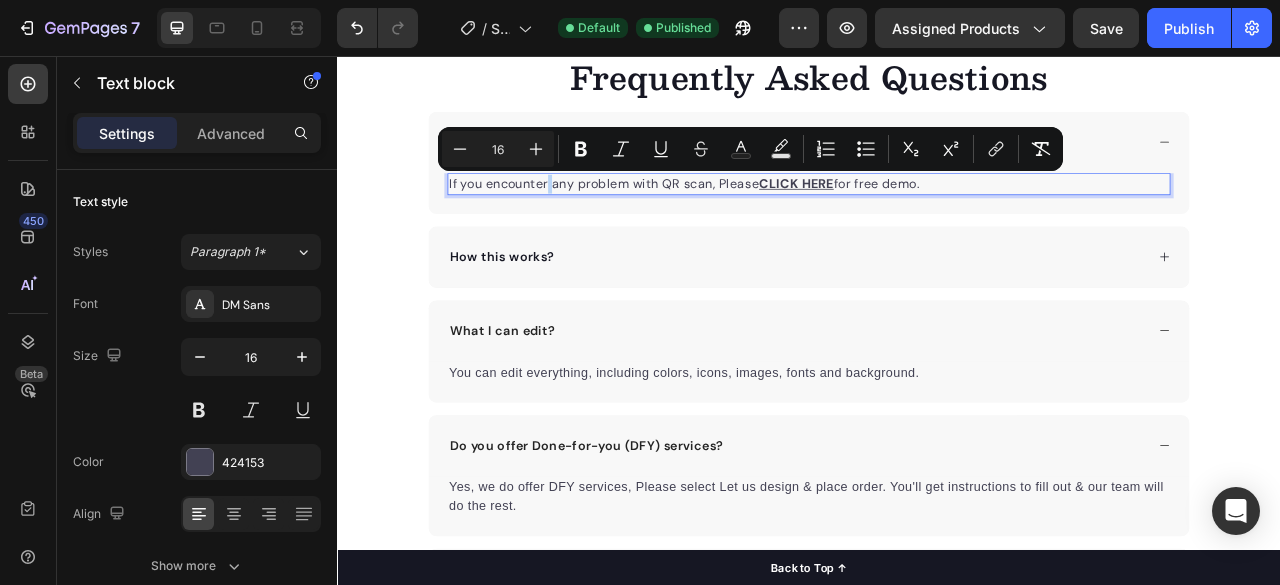 copy on "If you encounter any problem with QR scan, Please  CLICK HERE  for free demo." 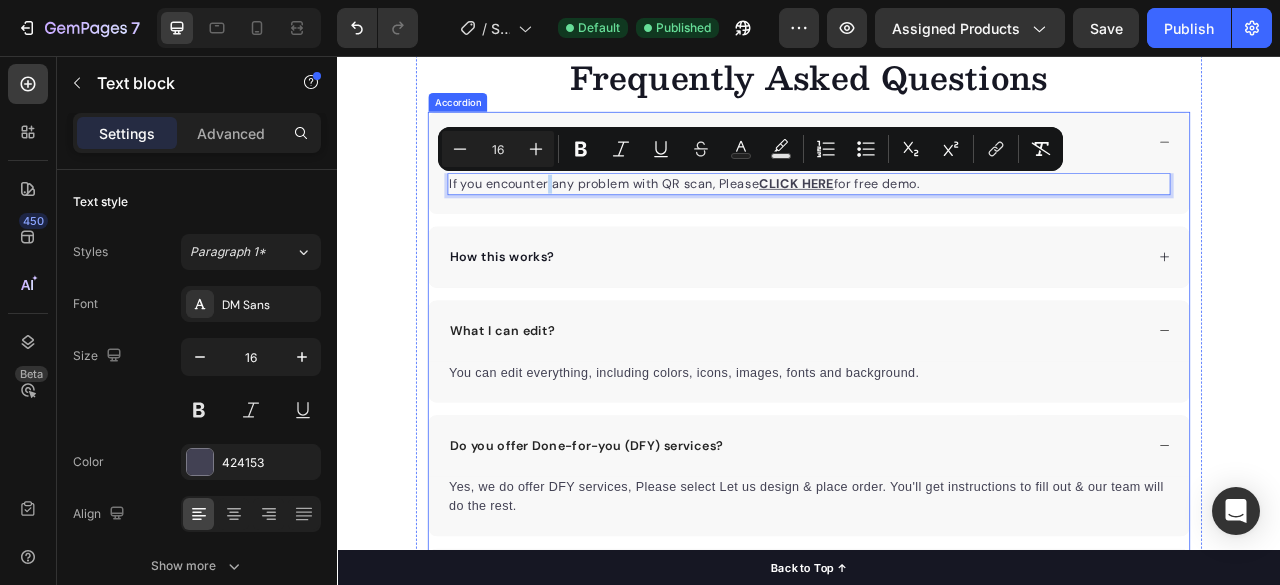 click 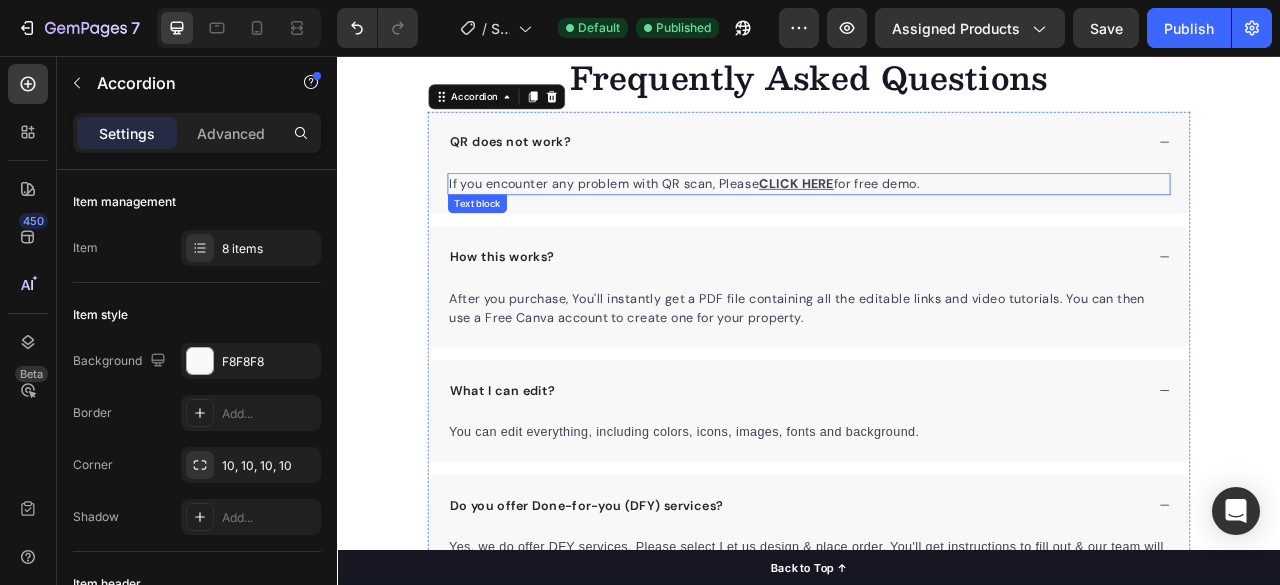click on "If you encounter any problem with QR scan, Please  CLICK HERE  for free demo." at bounding box center (937, 219) 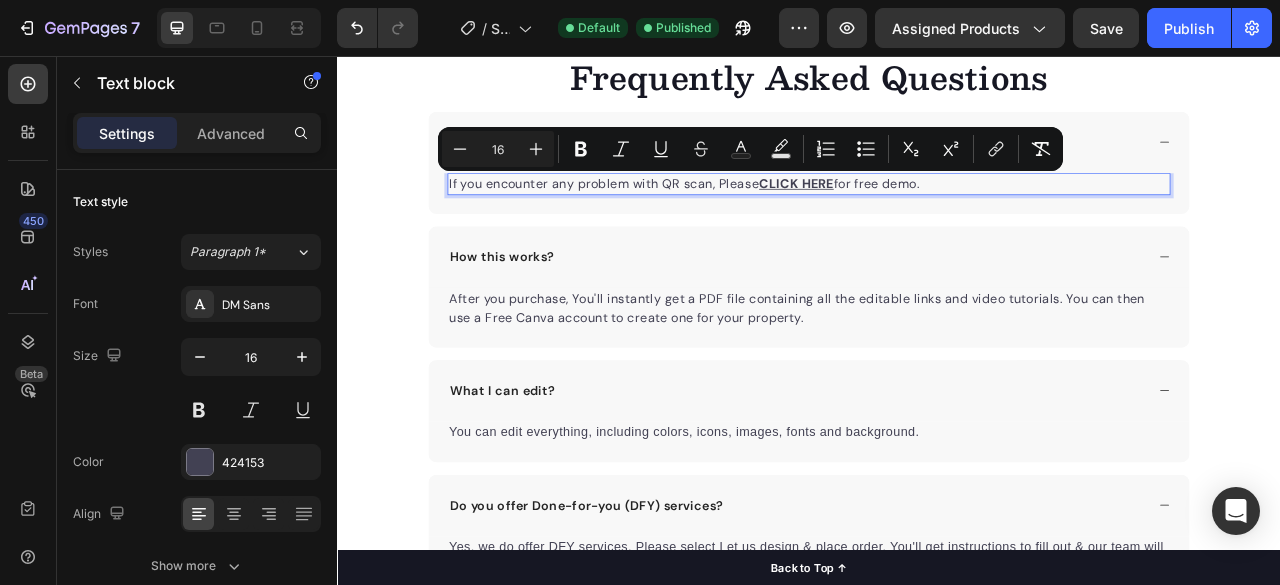 copy on "If you encounter any problem with QR scan, Please  CLICK HERE  for free demo." 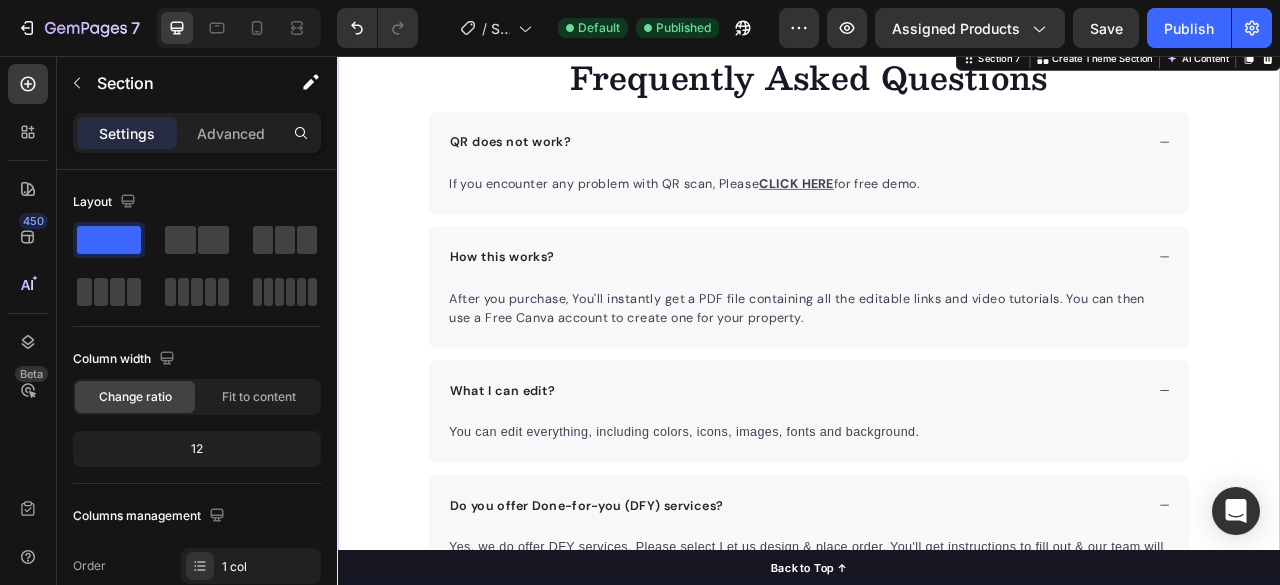 click on "Frequently Asked Questions Heading
QR does not work? If you encounter any problem with QR scan, Please  CLICK HERE  for free demo. Text block
How this works? After you purchase, You'll instantly get a PDF file containing all the editable links and video tutorials. You can then use a Free Canva account to create one for your property. Text block
What I can edit? You can edit everything, including colors, icons, images, fonts and background. Text block
Do you offer Done-for-you (DFY) services? Yes, we do offer DFY services, Please select Let us design & place order. You'll get instructions to fill out & our team will do the rest. Text block
Do you offer refund?
Will any item be shipped?
Can I resell it?
Any further questions? Accordion Row" at bounding box center (937, 587) 